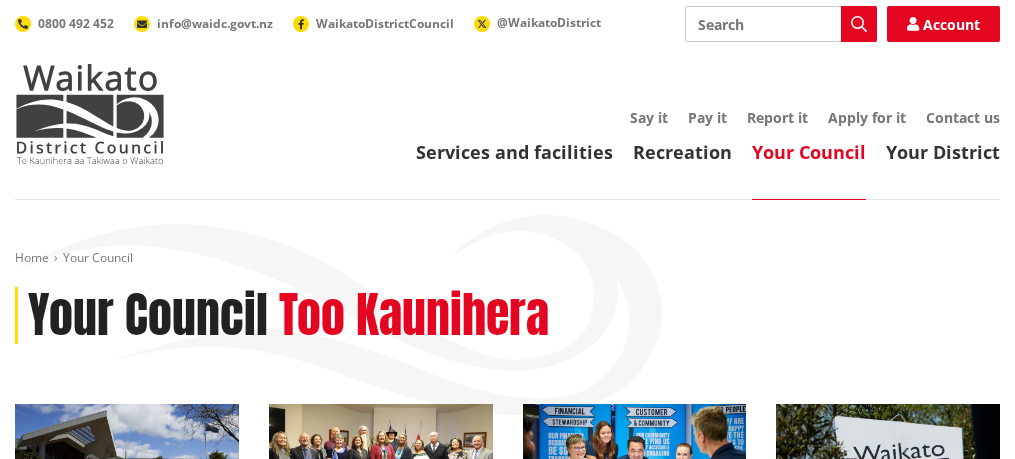 scroll, scrollTop: 0, scrollLeft: 0, axis: both 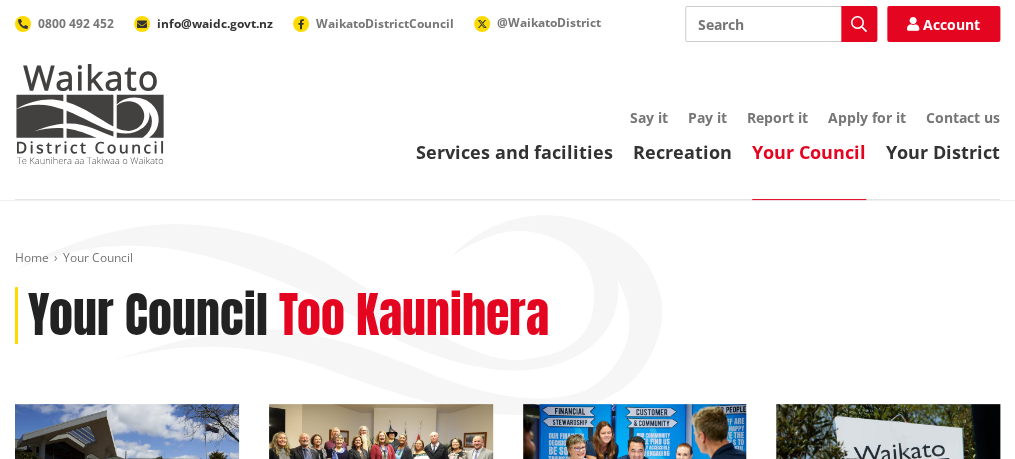click on "info@waidc.govt.nz" at bounding box center [215, 23] 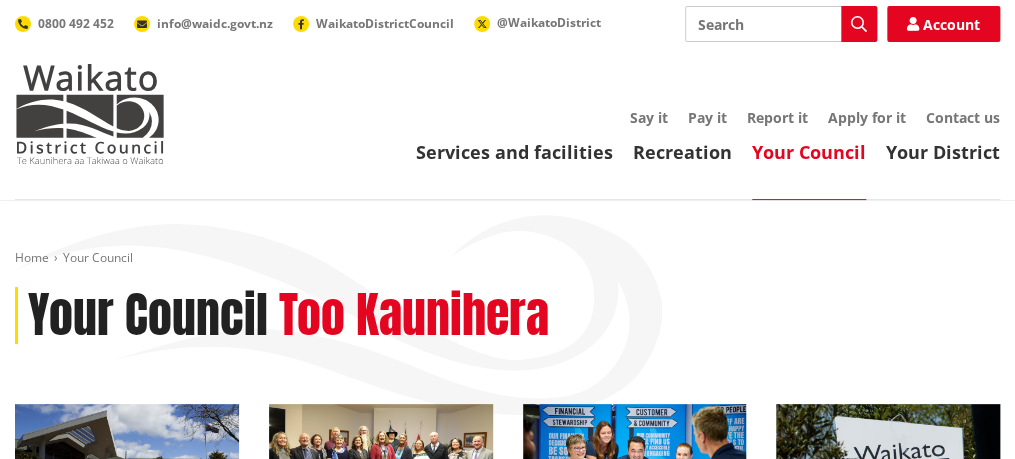 click on "Your Council
Too Kaunihera" at bounding box center (507, 316) 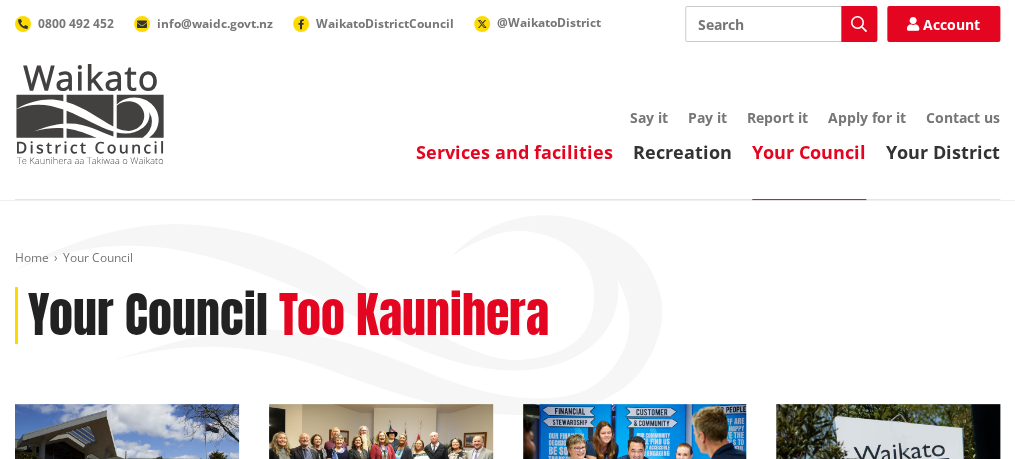 click on "Services and facilities" at bounding box center (514, 152) 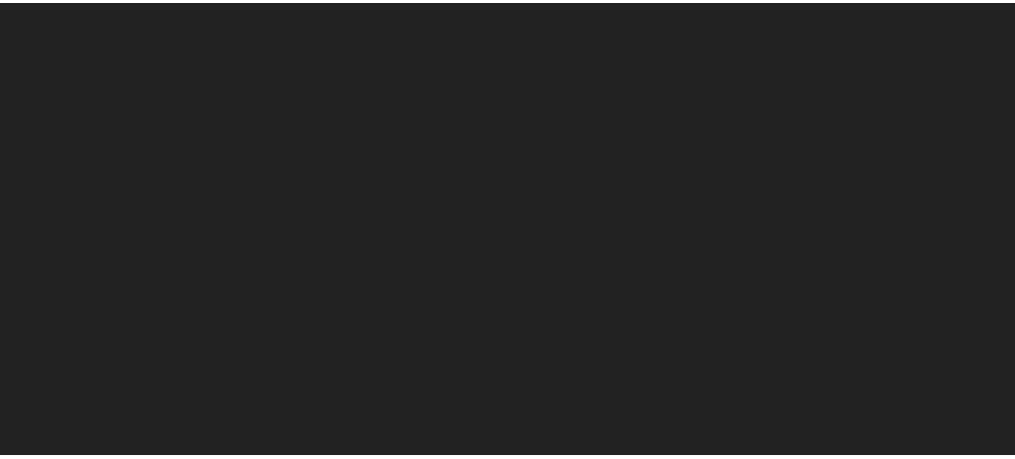 scroll, scrollTop: 0, scrollLeft: 0, axis: both 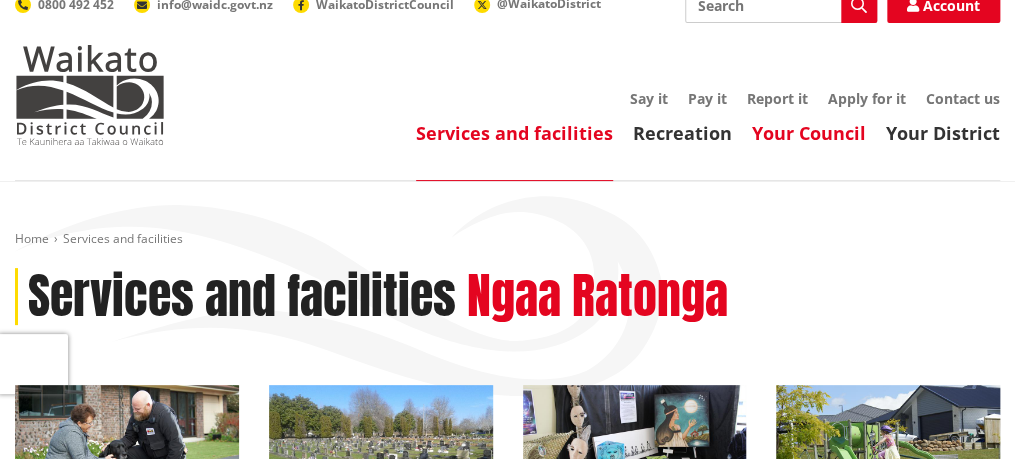 click on "Your Council" at bounding box center (809, 133) 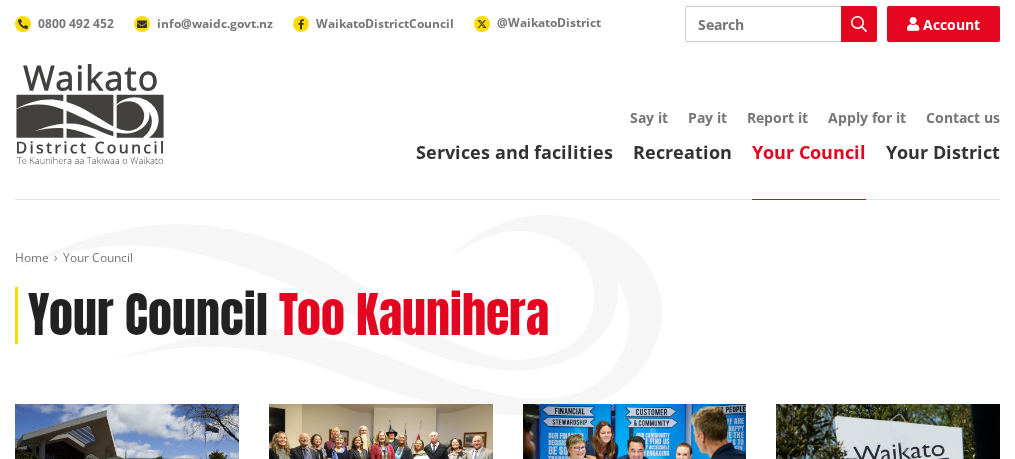 scroll, scrollTop: 0, scrollLeft: 0, axis: both 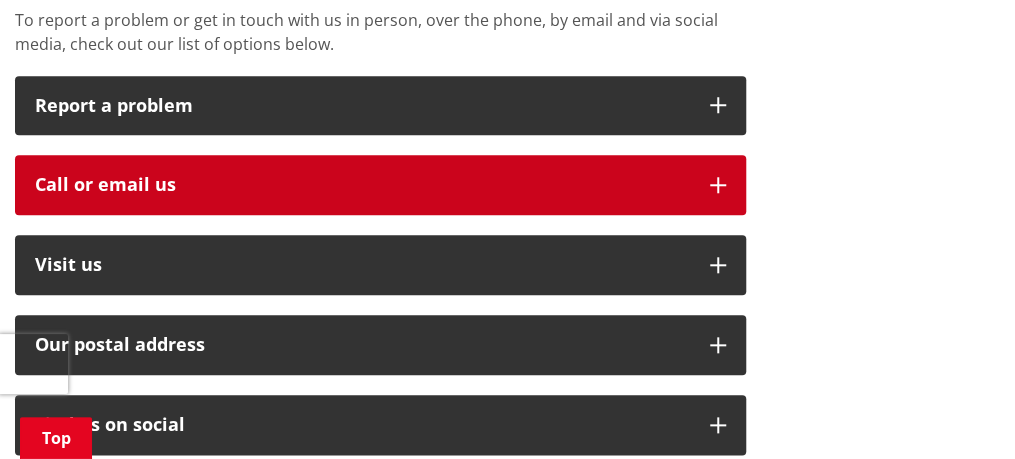 click on "Call or email us" at bounding box center (362, 185) 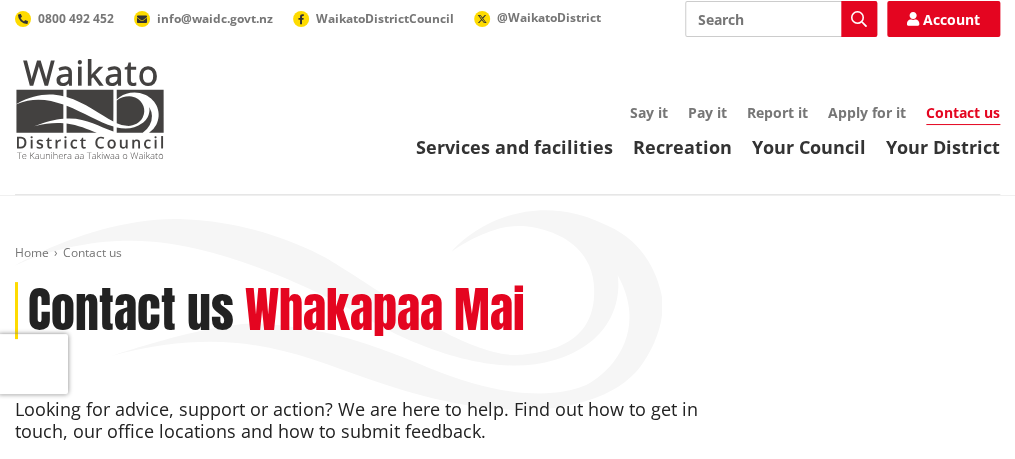 scroll, scrollTop: 0, scrollLeft: 0, axis: both 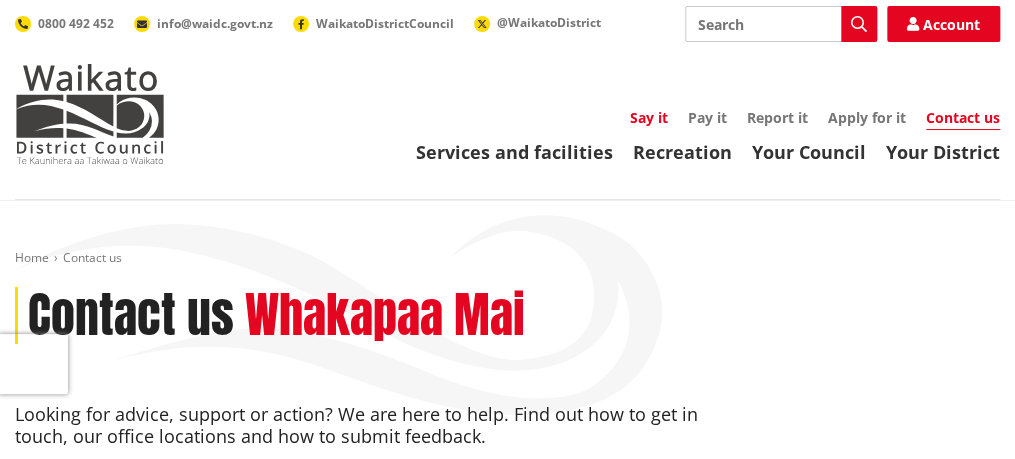 click on "Say it" at bounding box center (649, 117) 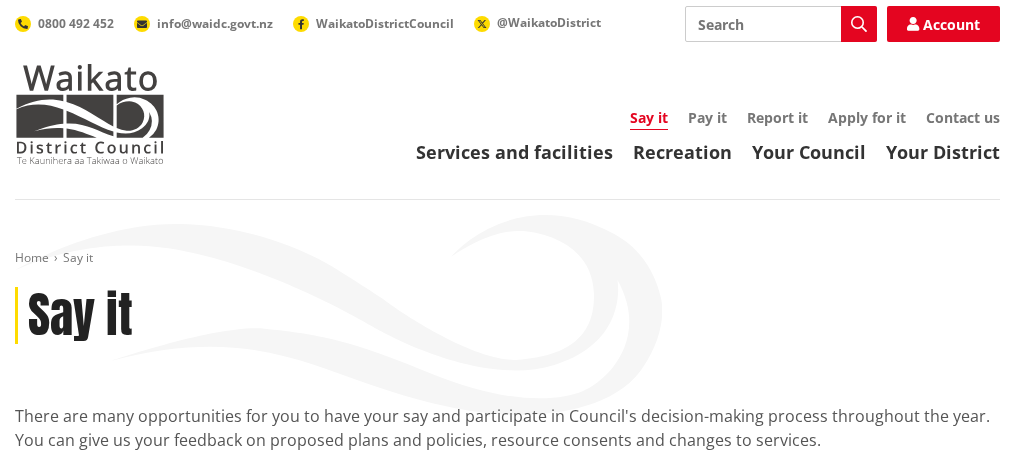 scroll, scrollTop: 0, scrollLeft: 0, axis: both 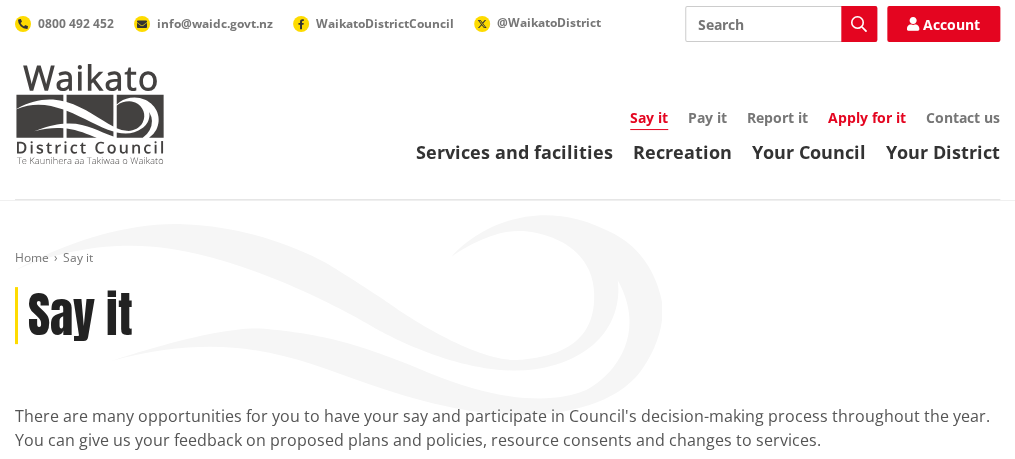click on "Apply for it" at bounding box center [867, 117] 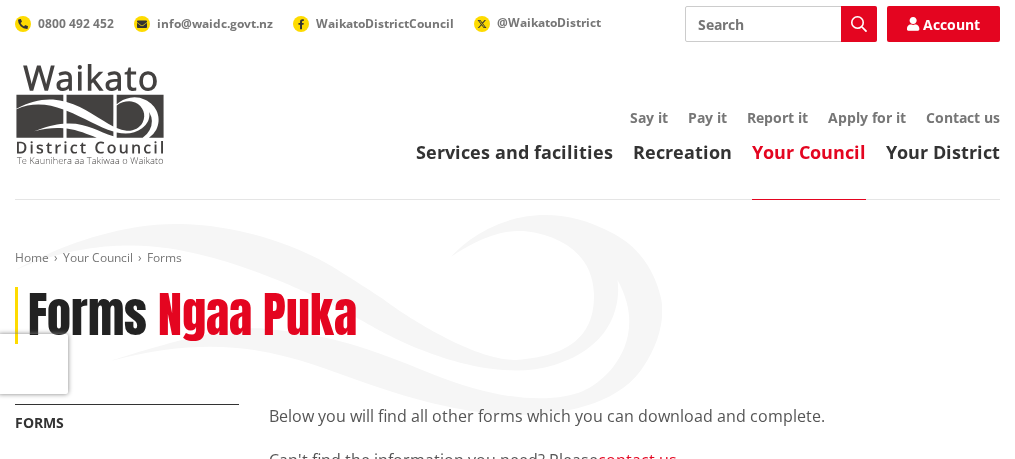 scroll, scrollTop: 0, scrollLeft: 0, axis: both 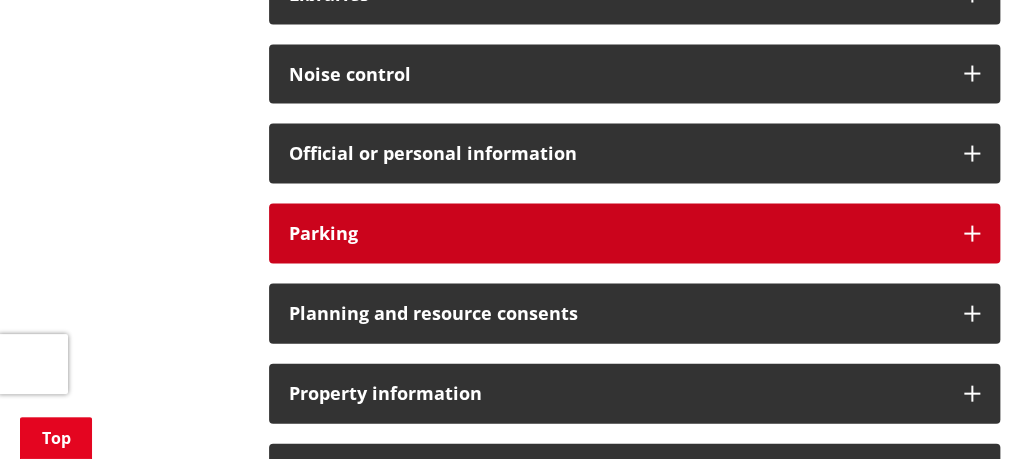 click on "Parking" at bounding box center (616, 234) 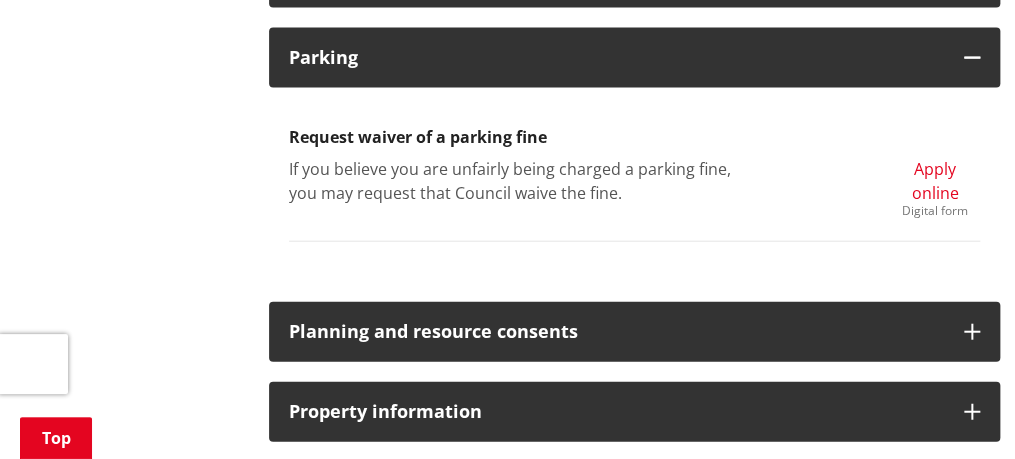 scroll, scrollTop: 1564, scrollLeft: 0, axis: vertical 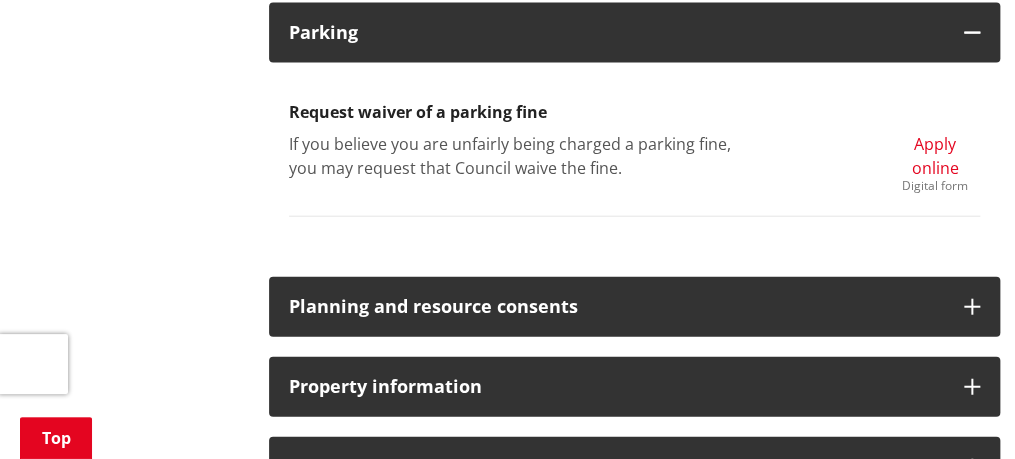 click on "Apply online" at bounding box center [934, 156] 